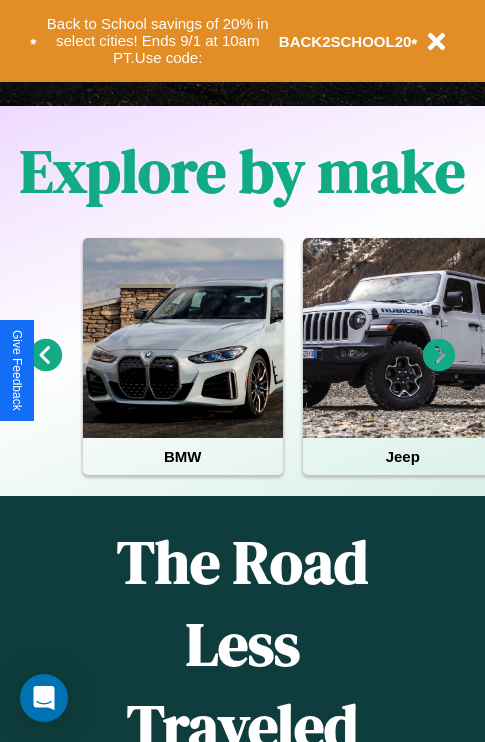 scroll, scrollTop: 0, scrollLeft: 0, axis: both 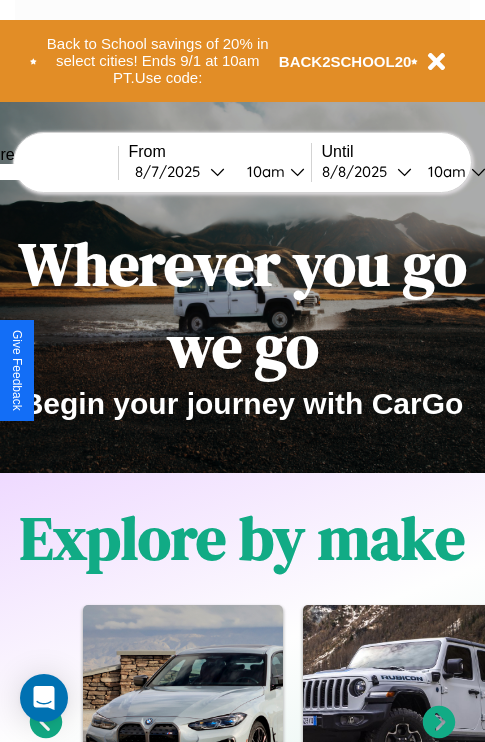 click at bounding box center [43, 172] 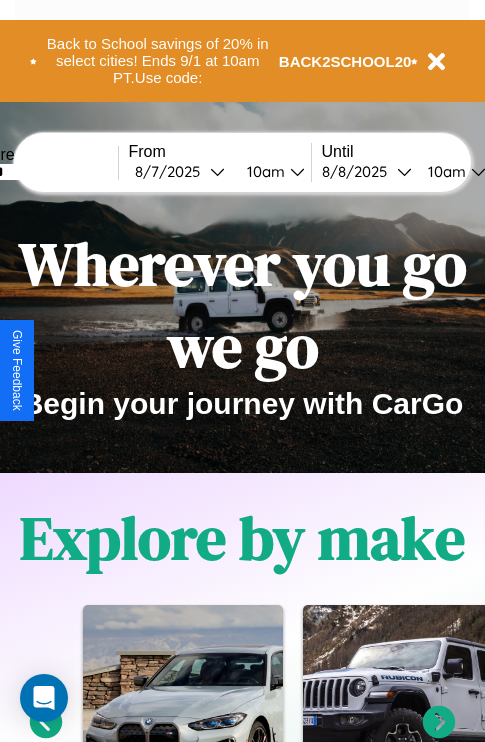 type on "******" 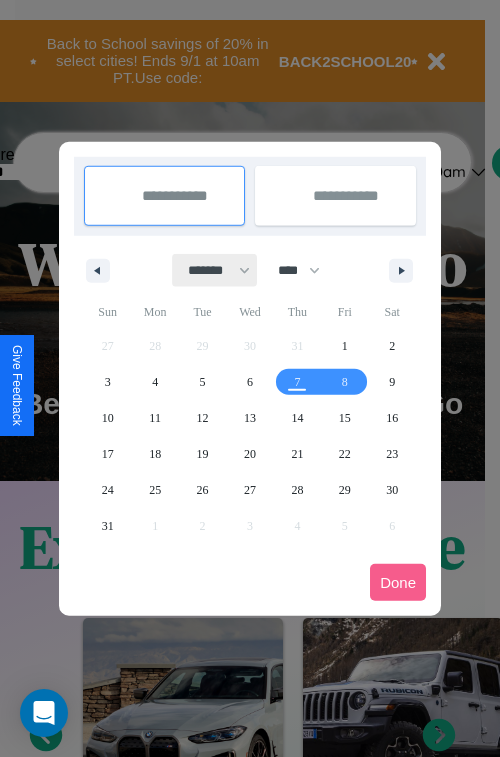 click on "******* ******** ***** ***** *** **** **** ****** ********* ******* ******** ********" at bounding box center [215, 270] 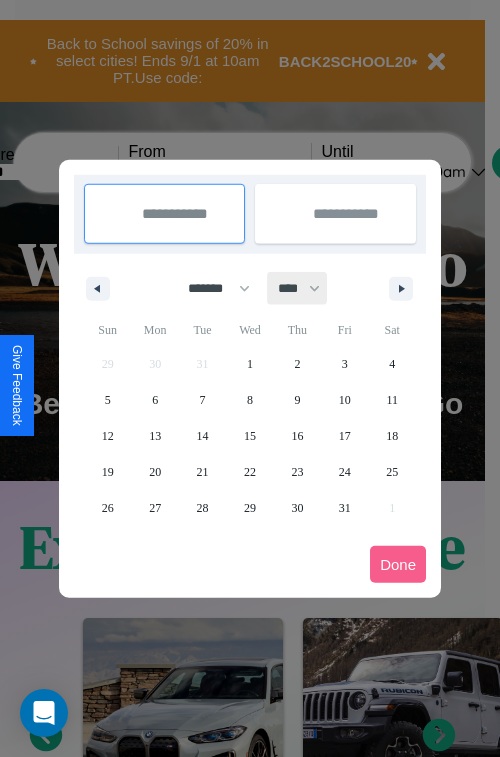 click on "**** **** **** **** **** **** **** **** **** **** **** **** **** **** **** **** **** **** **** **** **** **** **** **** **** **** **** **** **** **** **** **** **** **** **** **** **** **** **** **** **** **** **** **** **** **** **** **** **** **** **** **** **** **** **** **** **** **** **** **** **** **** **** **** **** **** **** **** **** **** **** **** **** **** **** **** **** **** **** **** **** **** **** **** **** **** **** **** **** **** **** **** **** **** **** **** **** **** **** **** **** **** **** **** **** **** **** **** **** **** **** **** **** **** **** **** **** **** **** **** ****" at bounding box center (298, 288) 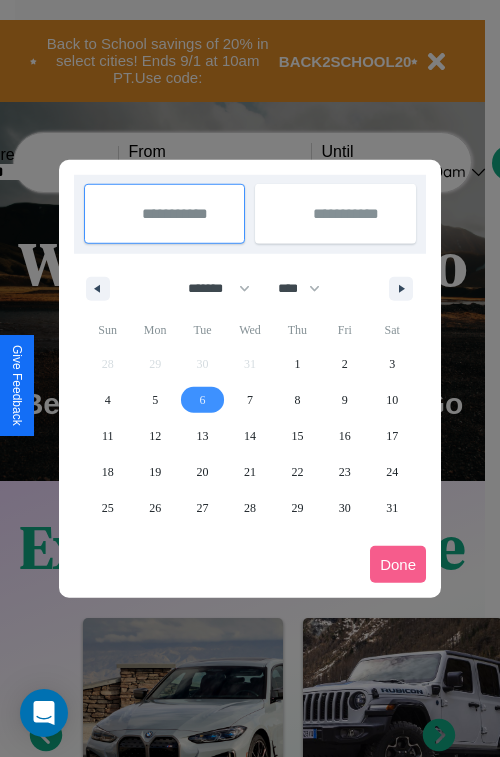 click on "6" at bounding box center (203, 400) 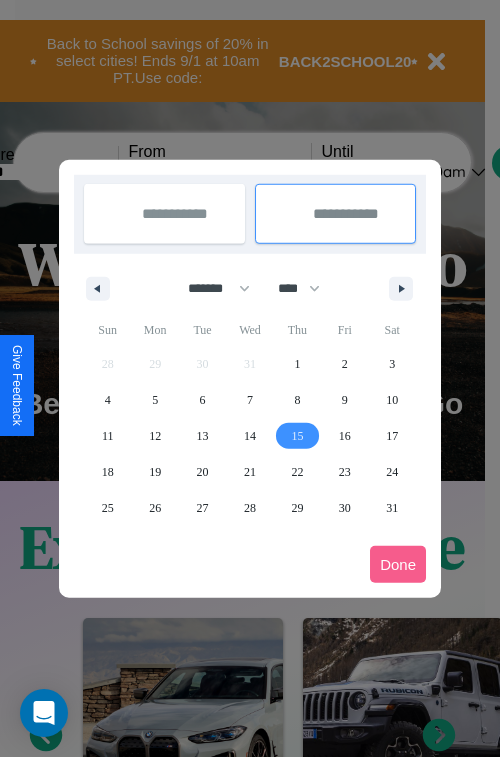 click on "15" at bounding box center [297, 436] 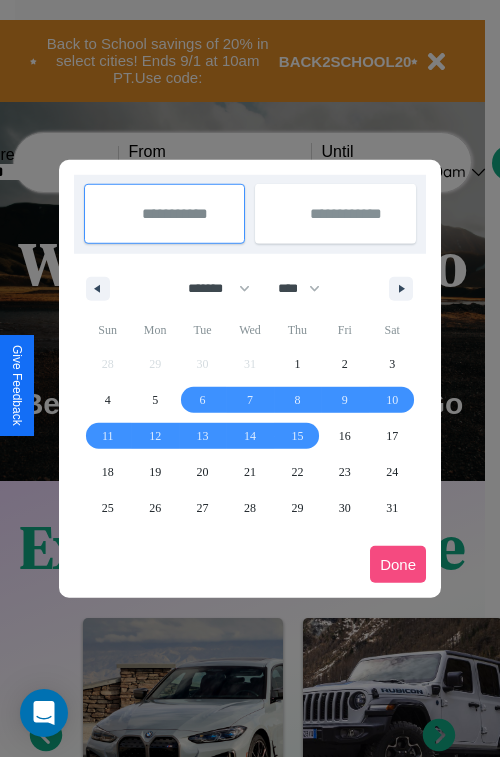 click on "Done" at bounding box center [398, 564] 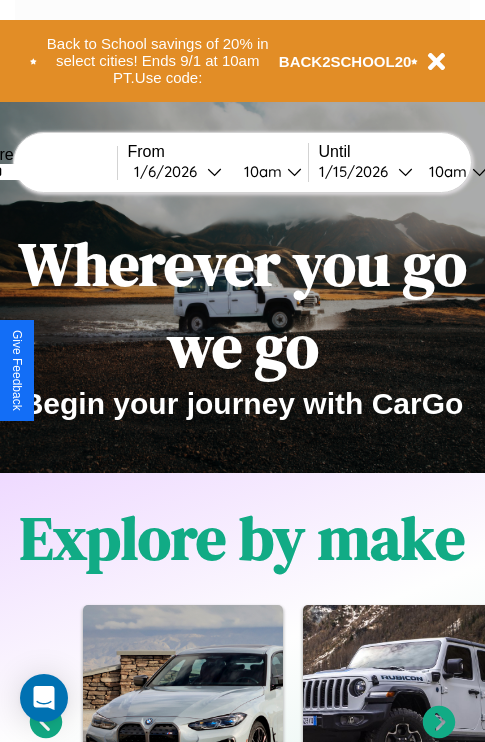 click on "10am" at bounding box center (445, 171) 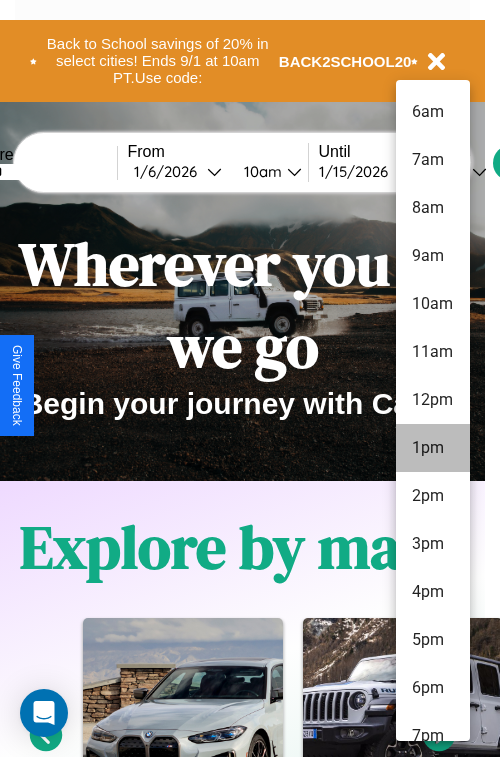 click on "1pm" at bounding box center (433, 448) 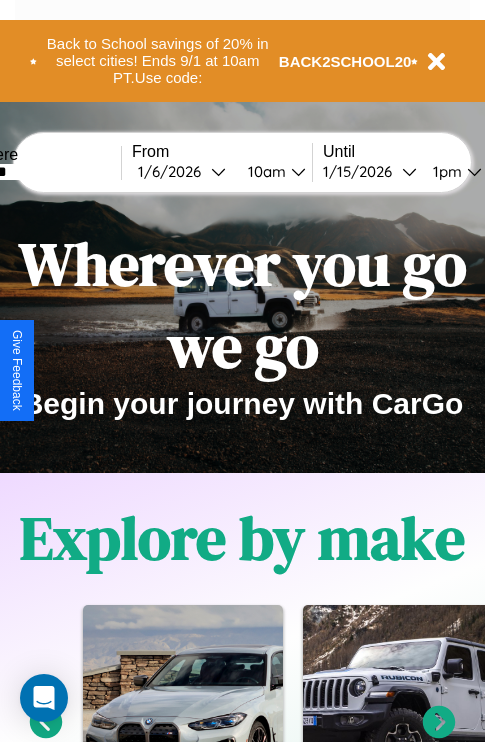 scroll, scrollTop: 0, scrollLeft: 64, axis: horizontal 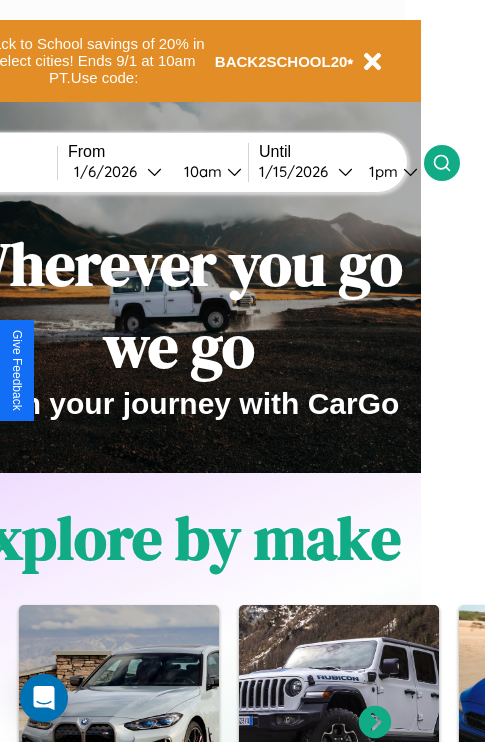 click 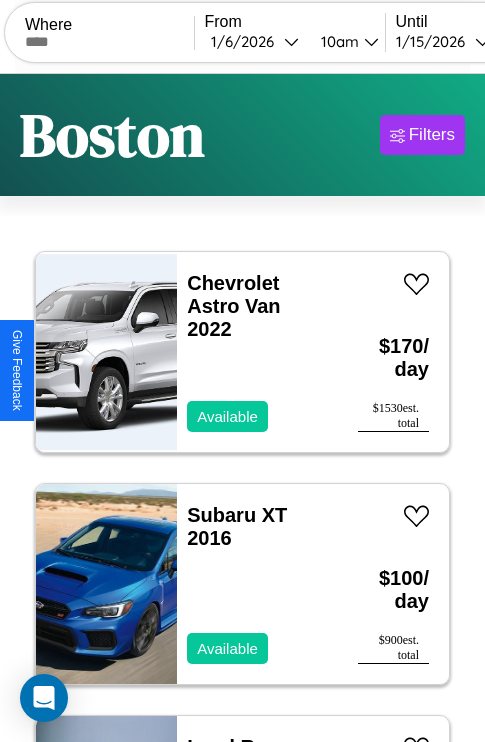scroll, scrollTop: 95, scrollLeft: 0, axis: vertical 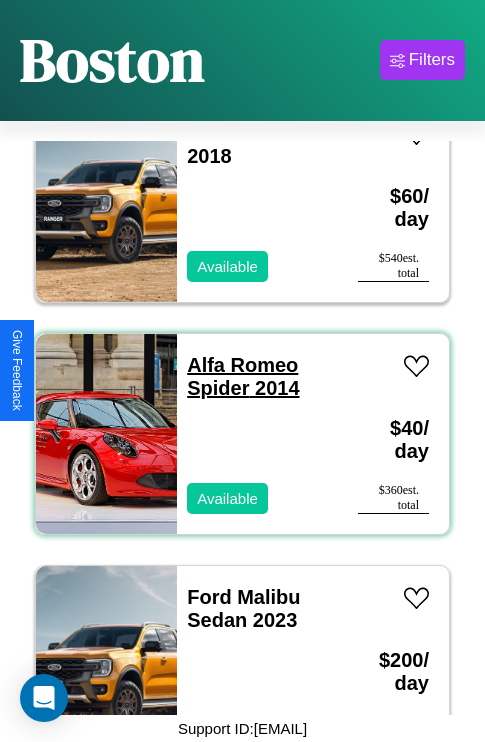 click on "Alfa Romeo   Spider   2014" at bounding box center (243, 376) 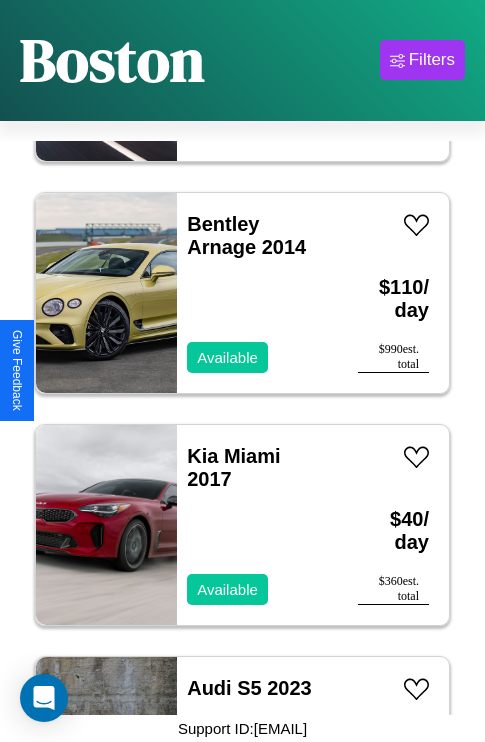 scroll, scrollTop: 9355, scrollLeft: 0, axis: vertical 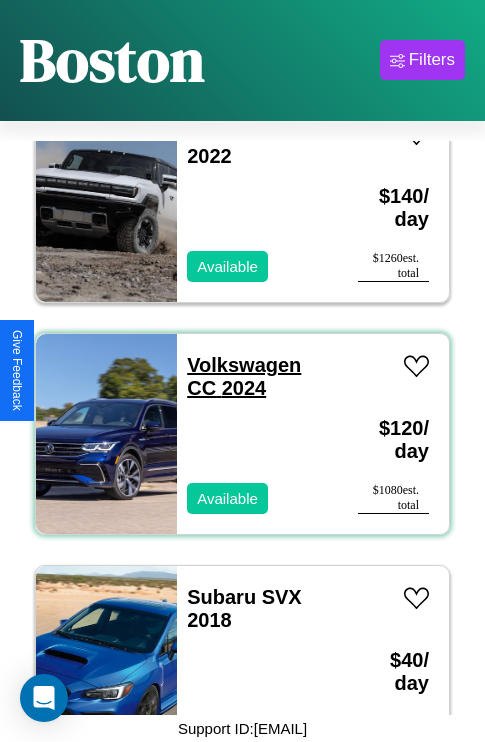 click on "Volkswagen   CC   2024" at bounding box center (244, 376) 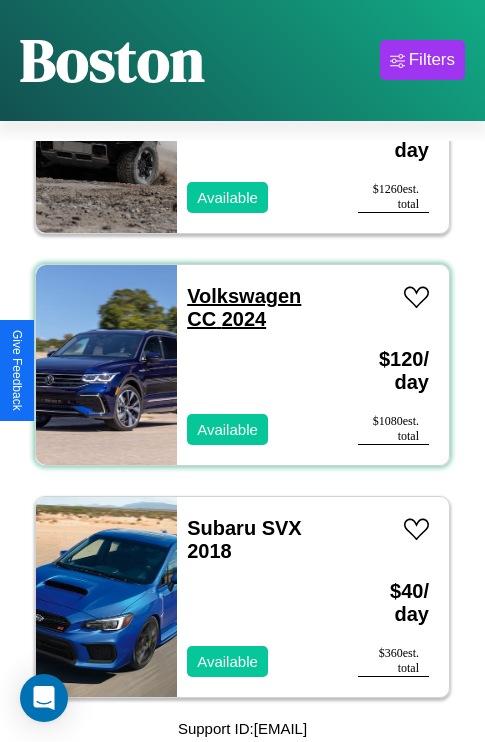 scroll, scrollTop: 9430, scrollLeft: 0, axis: vertical 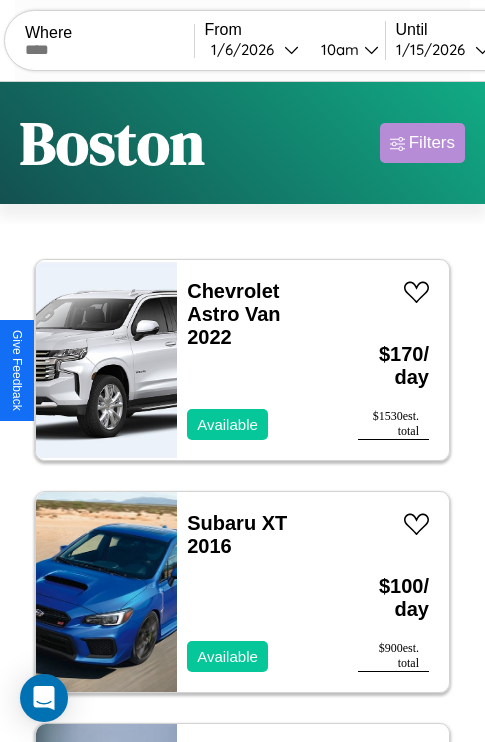 click on "Filters" at bounding box center (432, 143) 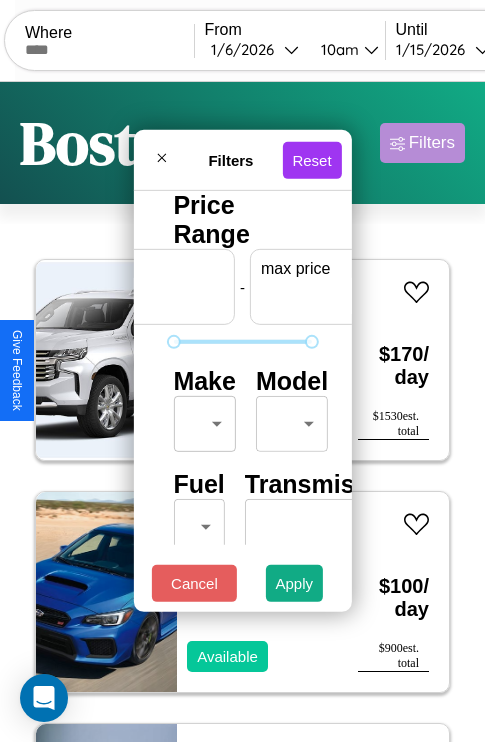 scroll, scrollTop: 0, scrollLeft: 124, axis: horizontal 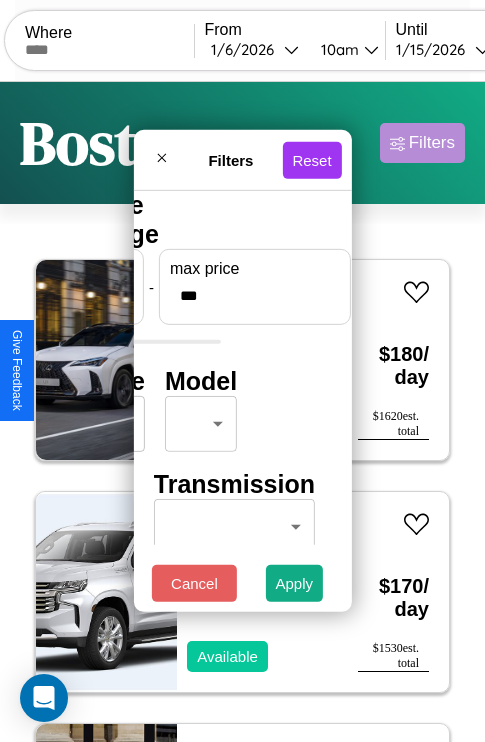 type on "***" 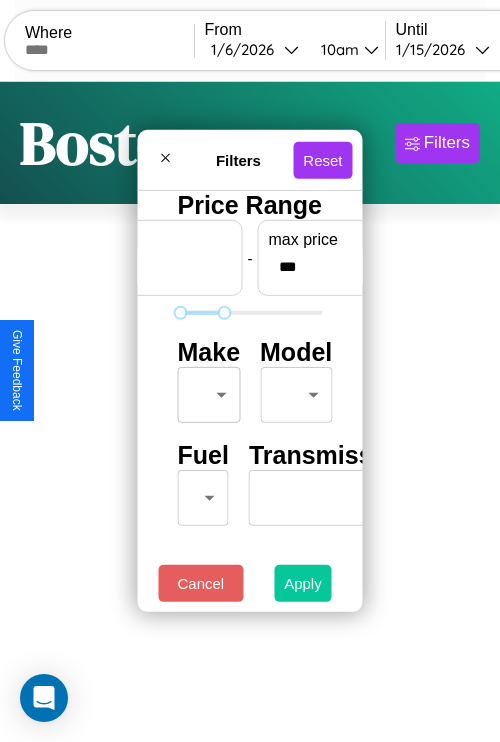 type on "**" 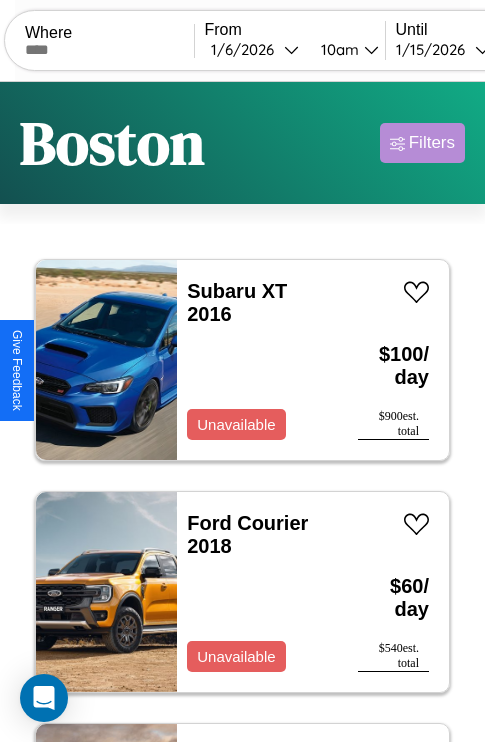 click on "Filters" at bounding box center [432, 143] 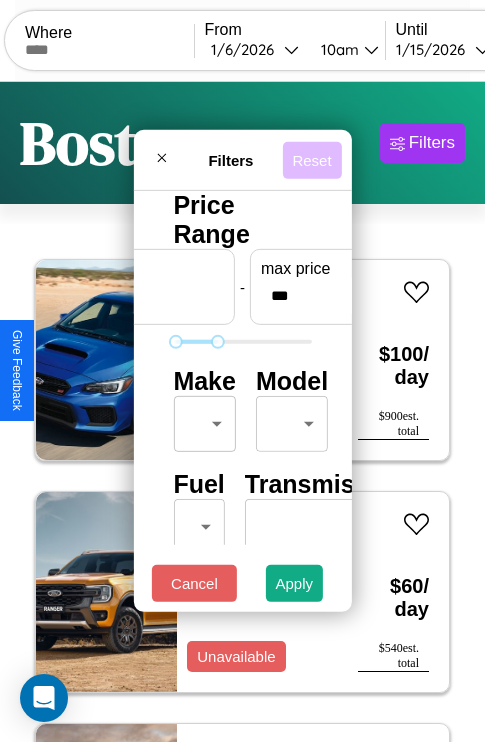 click on "Reset" at bounding box center [311, 159] 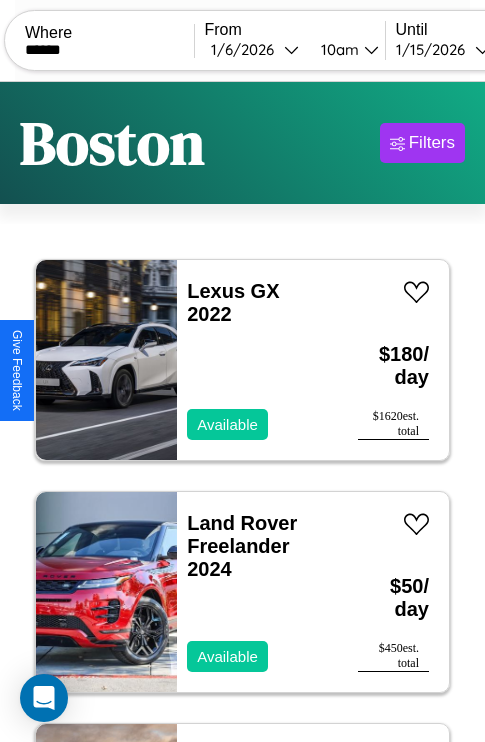 scroll, scrollTop: 0, scrollLeft: 165, axis: horizontal 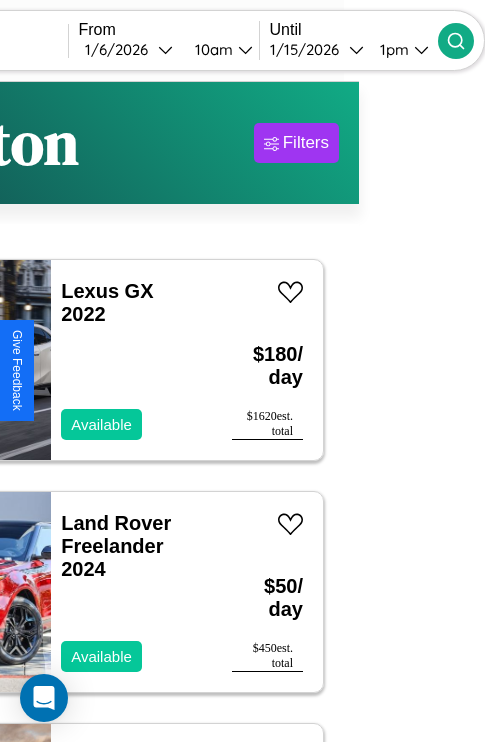type on "******" 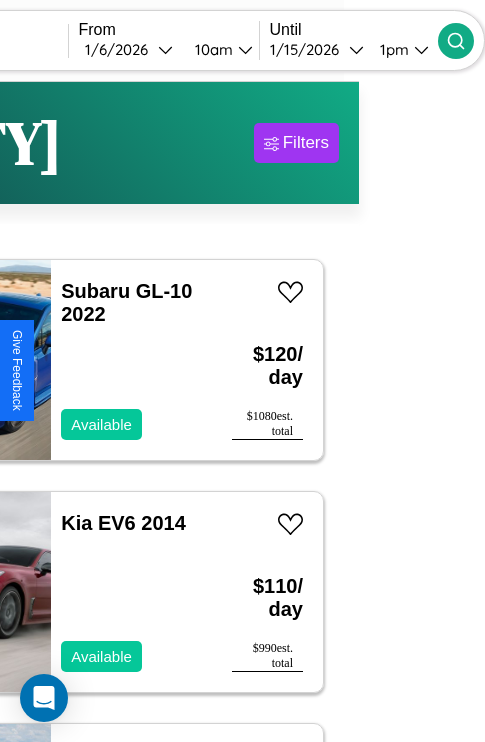 scroll, scrollTop: 95, scrollLeft: 35, axis: both 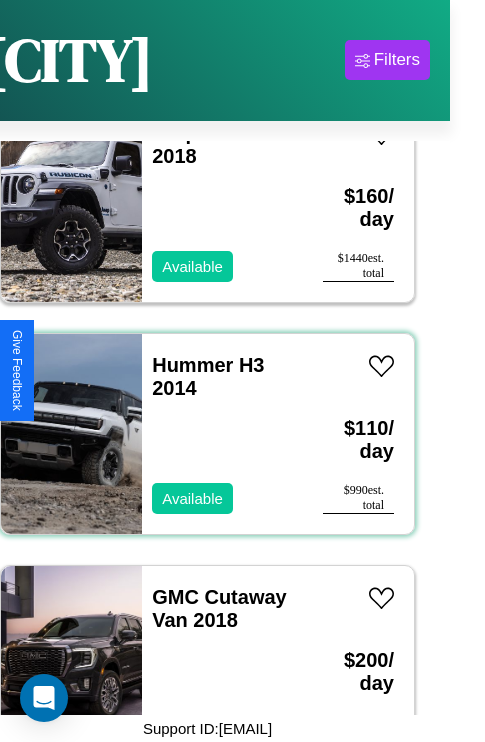 click on "Hummer   H3   2014 Available" at bounding box center (222, 434) 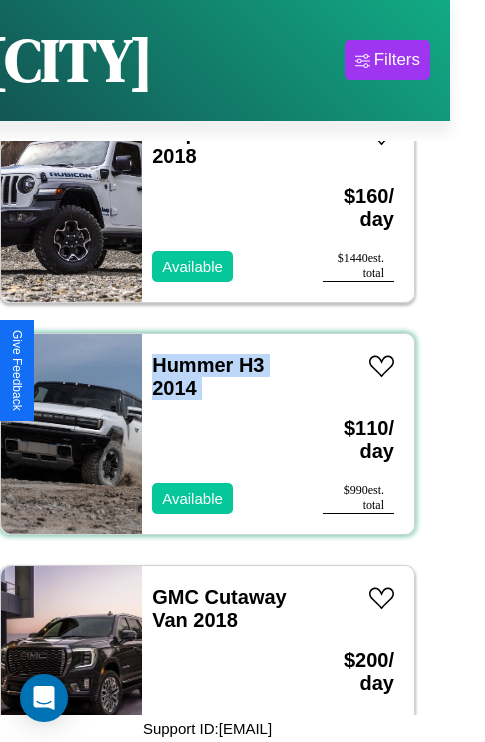 click on "Hummer   H3   2014 Available" at bounding box center (222, 434) 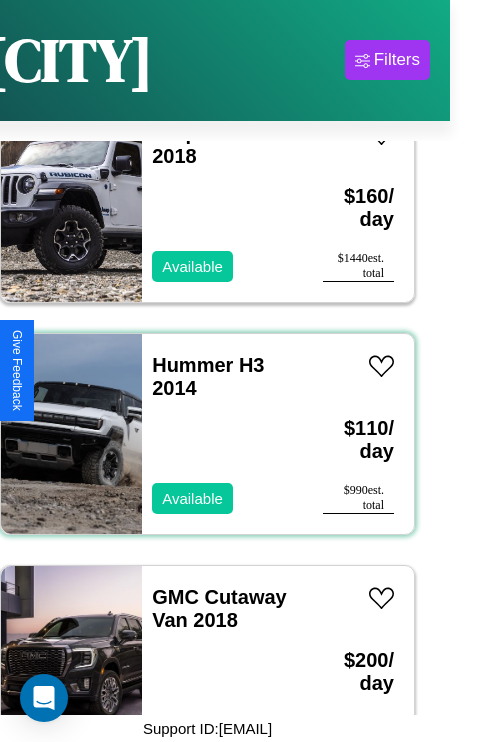 click on "Hummer   H3   2014 Available" at bounding box center [222, 434] 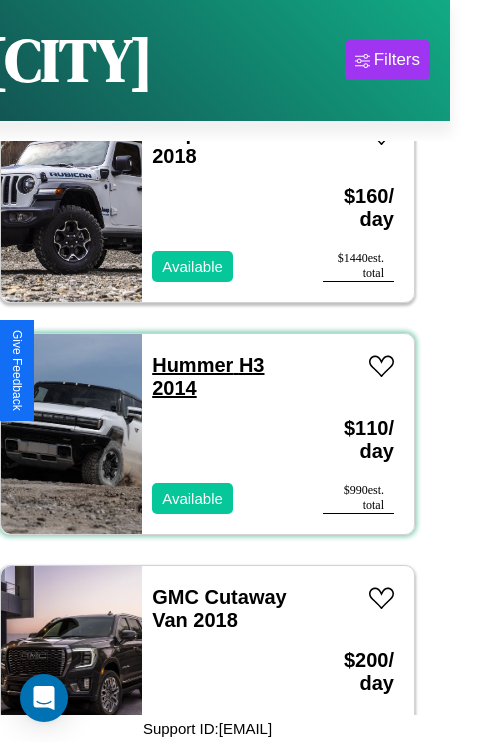 click on "Hummer   H3   2014" at bounding box center (208, 376) 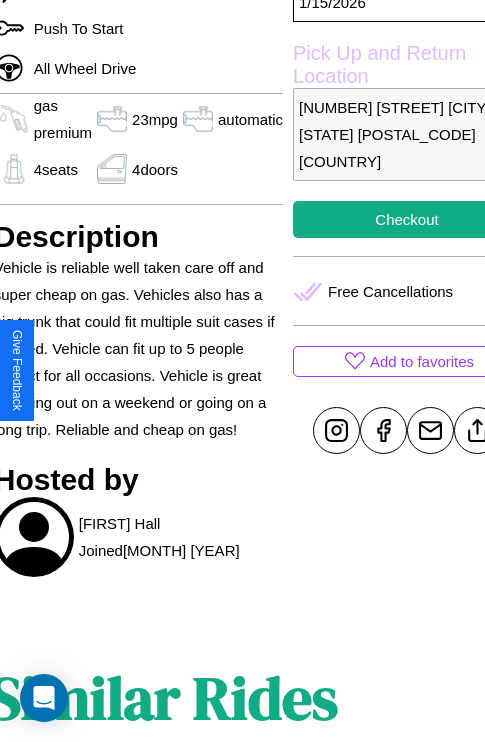 scroll, scrollTop: 696, scrollLeft: 87, axis: both 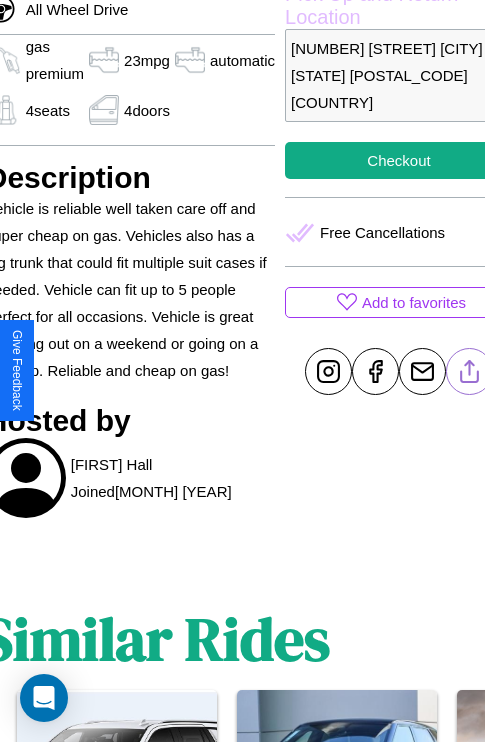 click 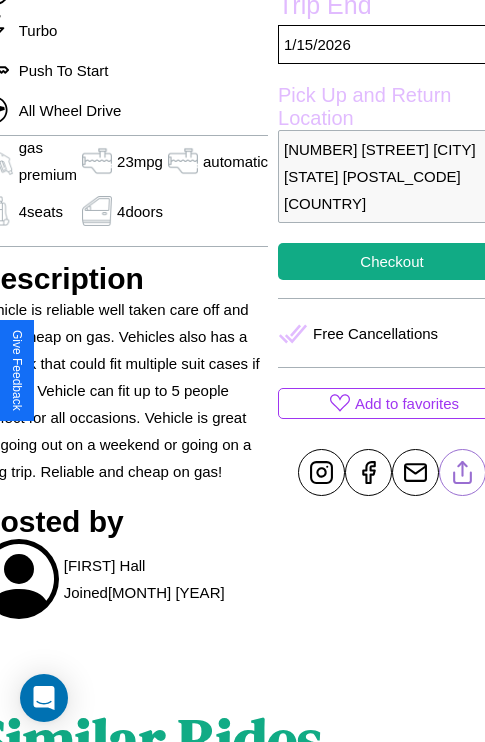 scroll, scrollTop: 400, scrollLeft: 107, axis: both 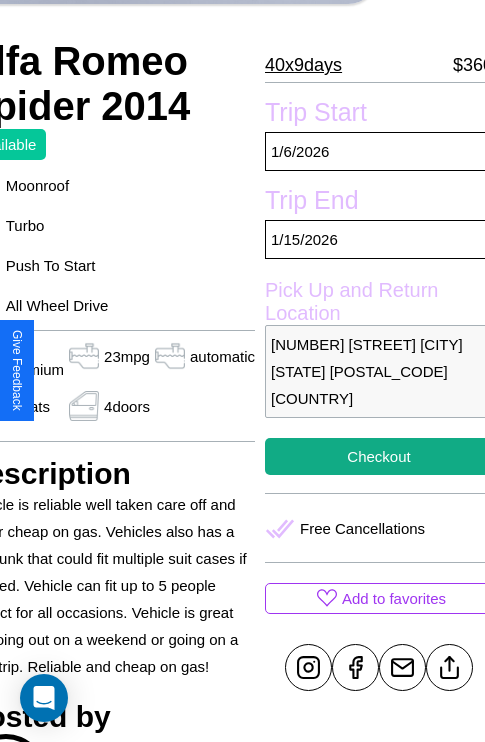 click on "698 Union Street  Boston Massachusetts 15886 United States" at bounding box center (379, 371) 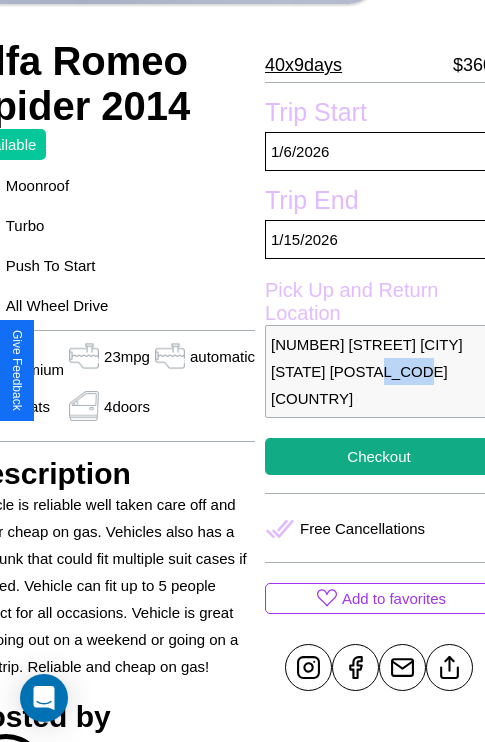 click on "698 Union Street  Boston Massachusetts 15886 United States" at bounding box center [379, 371] 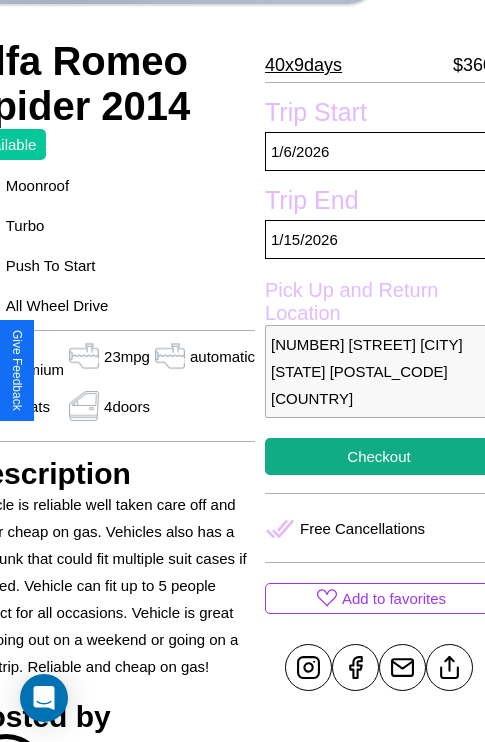 click on "698 Union Street  Boston Massachusetts 15886 United States" at bounding box center [379, 371] 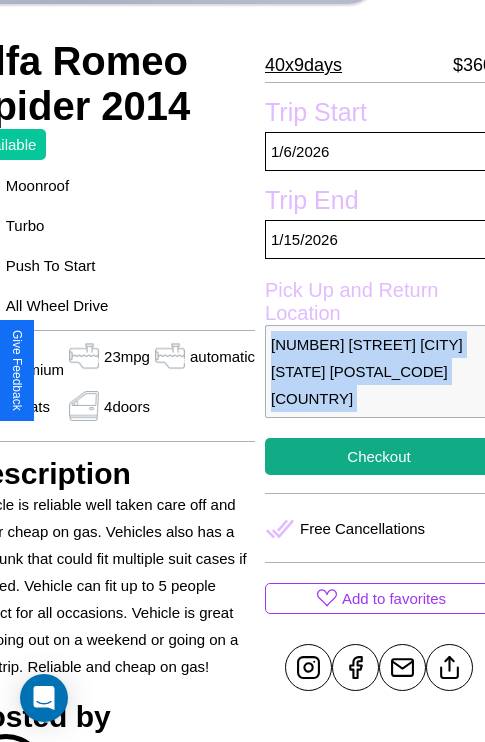 click on "698 Union Street  Boston Massachusetts 15886 United States" at bounding box center (379, 371) 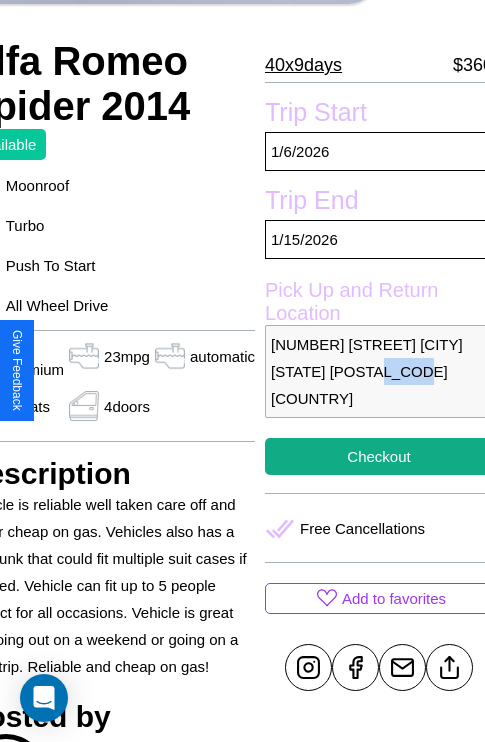 click on "698 Union Street  Boston Massachusetts 15886 United States" at bounding box center [379, 371] 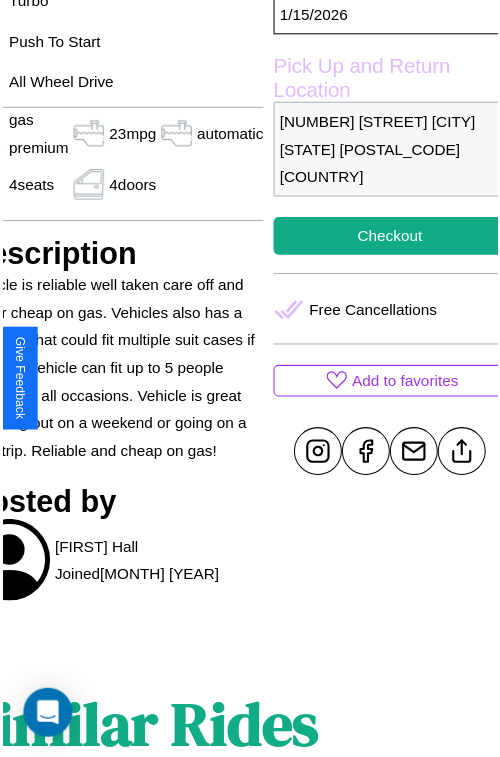 scroll, scrollTop: 627, scrollLeft: 107, axis: both 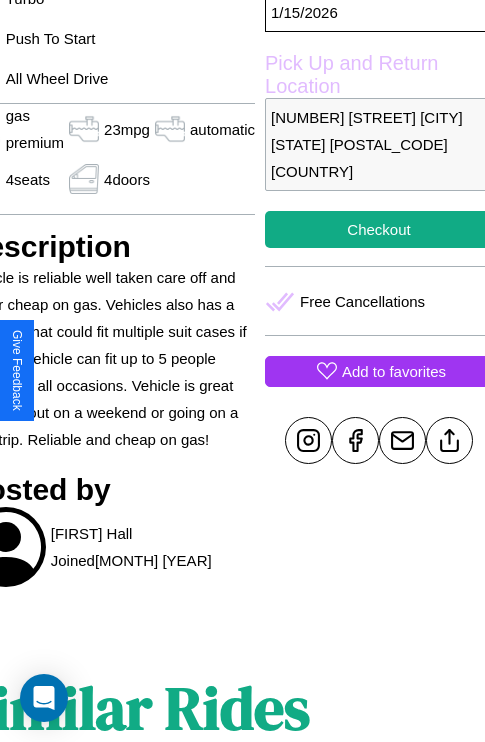 click on "Add to favorites" at bounding box center (394, 371) 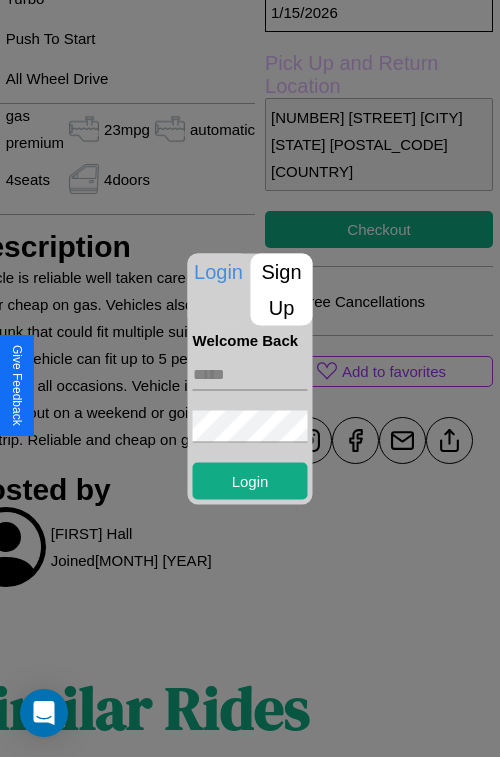 click at bounding box center (250, 374) 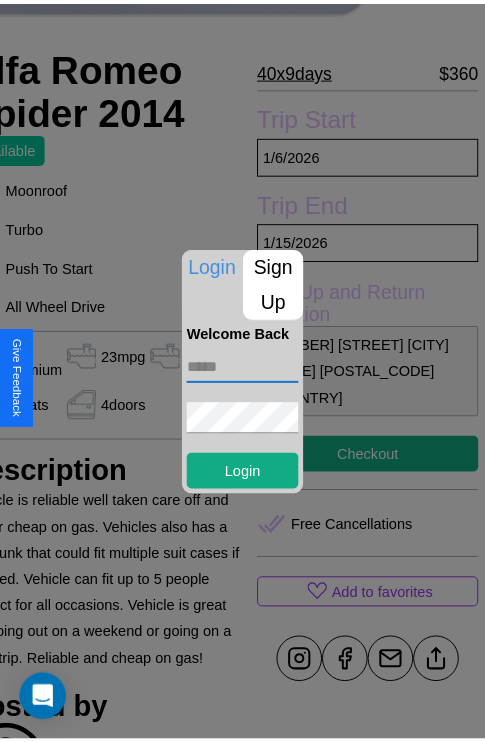 scroll, scrollTop: 478, scrollLeft: 107, axis: both 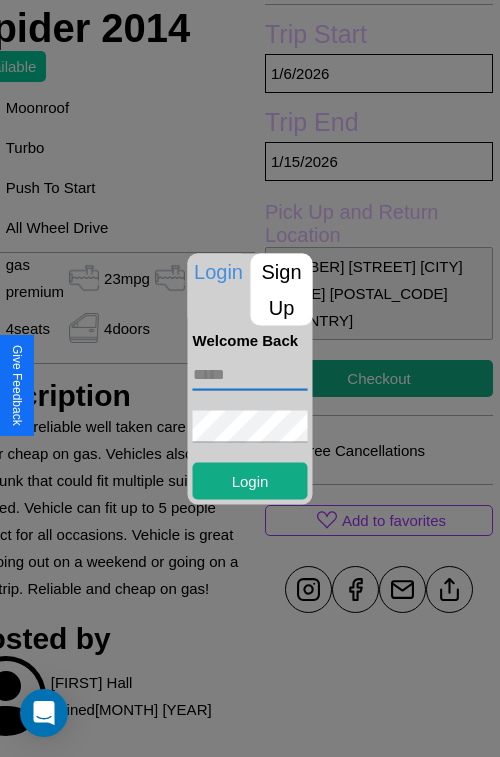 click at bounding box center (250, 378) 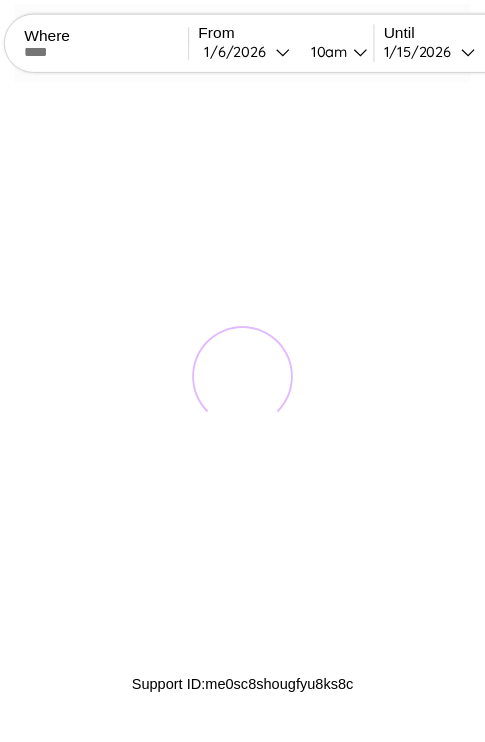 scroll, scrollTop: 0, scrollLeft: 0, axis: both 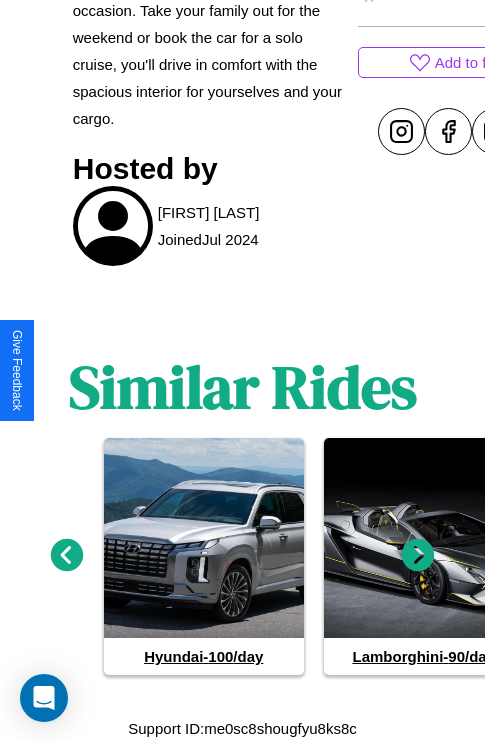 click 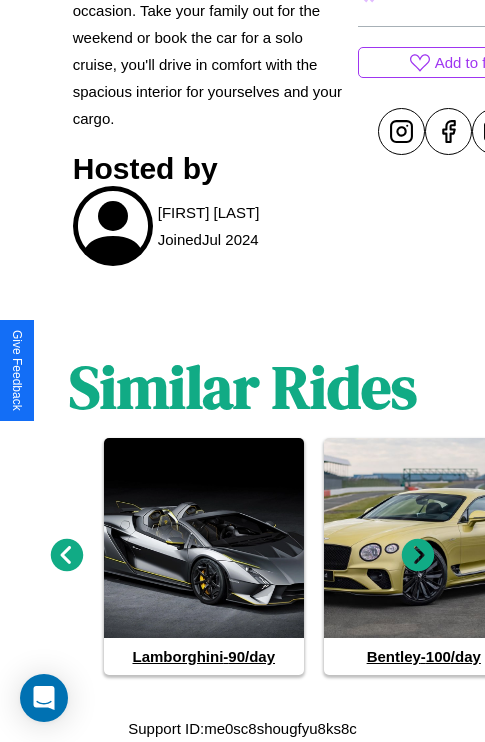click 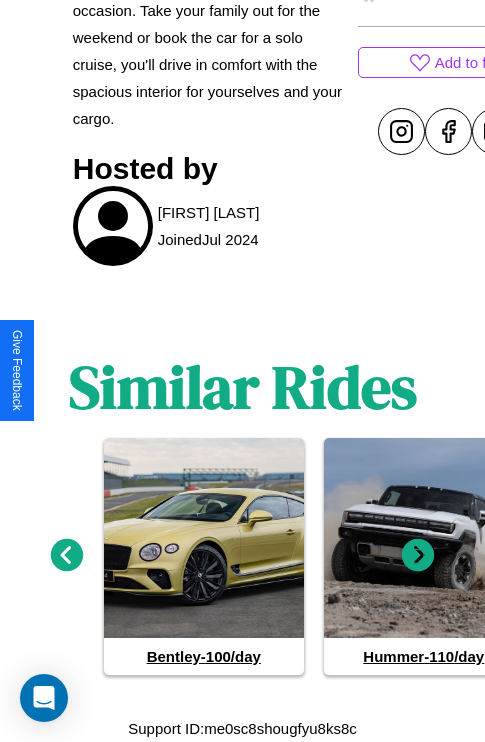 click 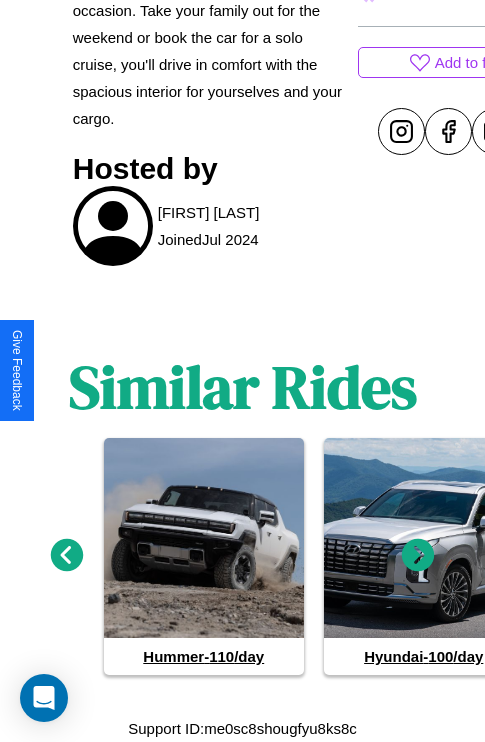 click 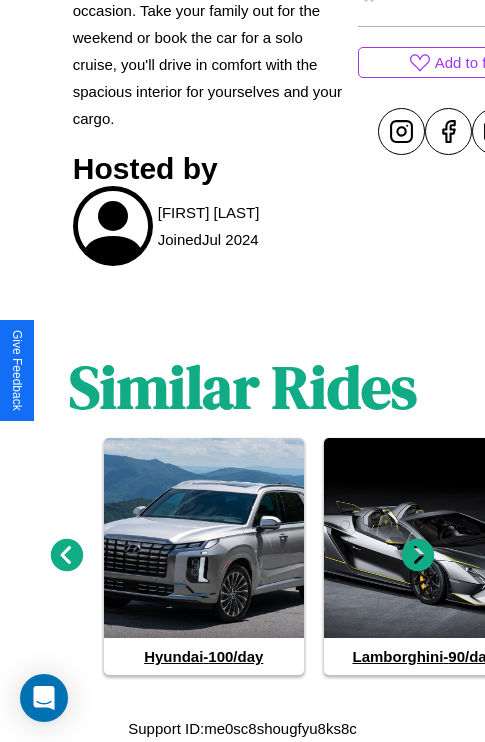 click 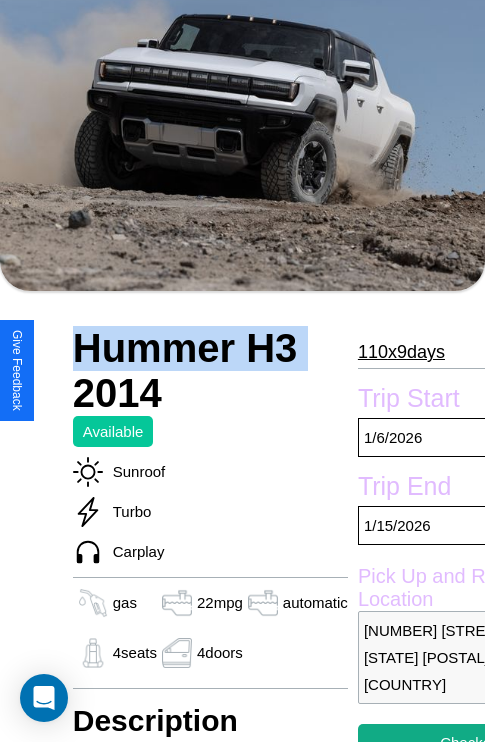 scroll, scrollTop: 498, scrollLeft: 84, axis: both 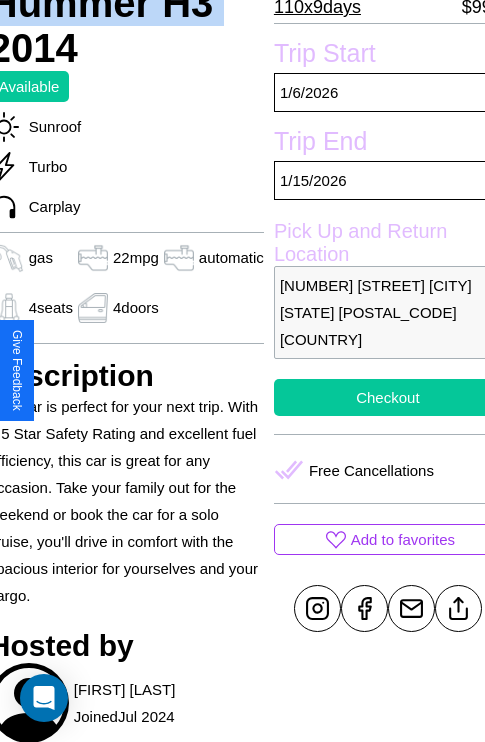 click on "Checkout" at bounding box center [388, 397] 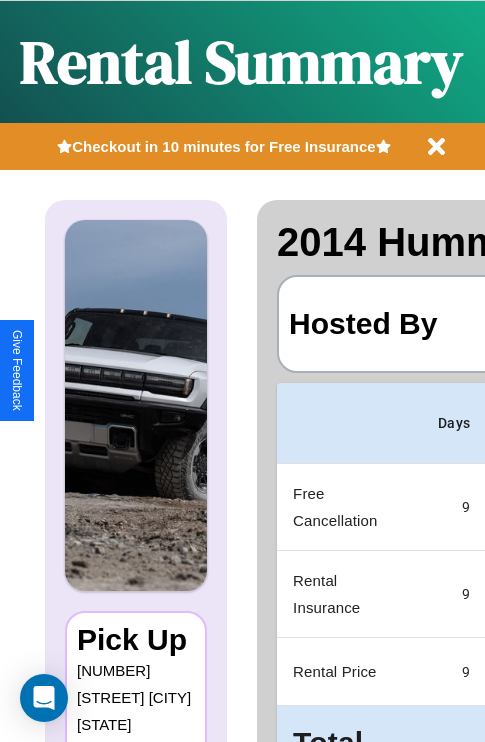 scroll, scrollTop: 0, scrollLeft: 392, axis: horizontal 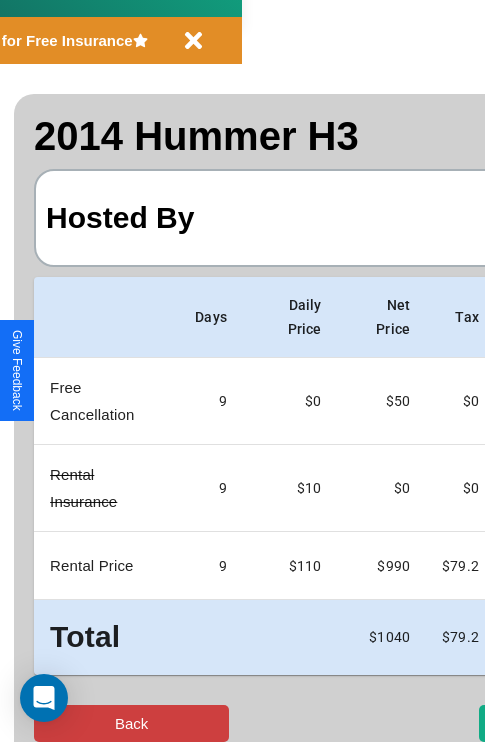 click on "Back" at bounding box center [131, 723] 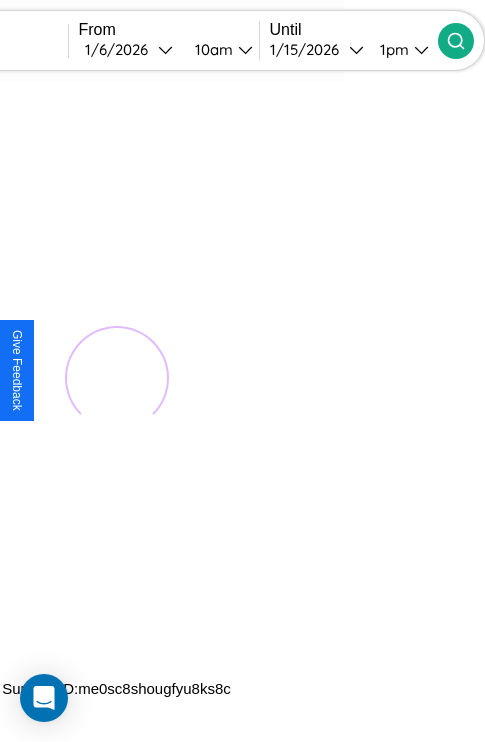 scroll, scrollTop: 0, scrollLeft: 0, axis: both 